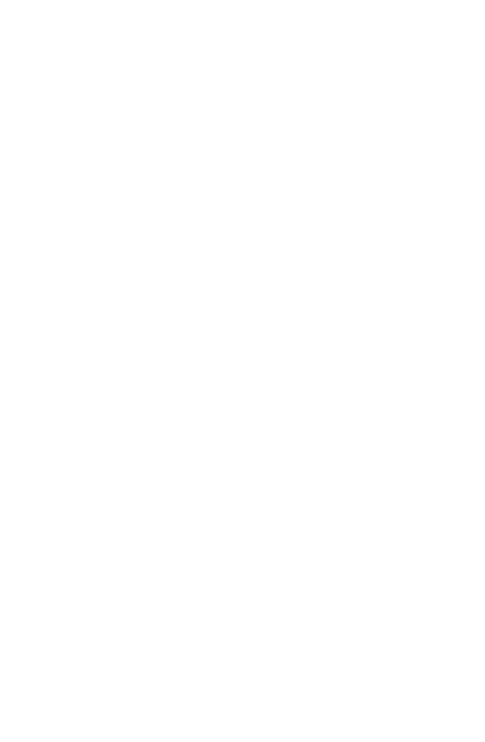 scroll, scrollTop: 0, scrollLeft: 0, axis: both 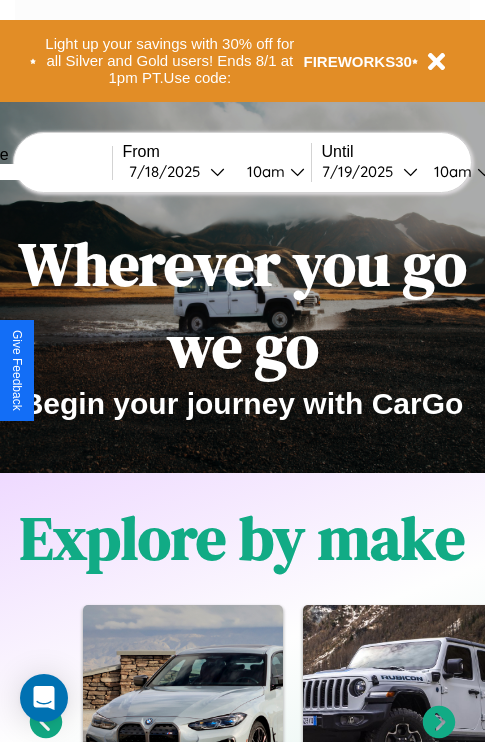 click at bounding box center [37, 172] 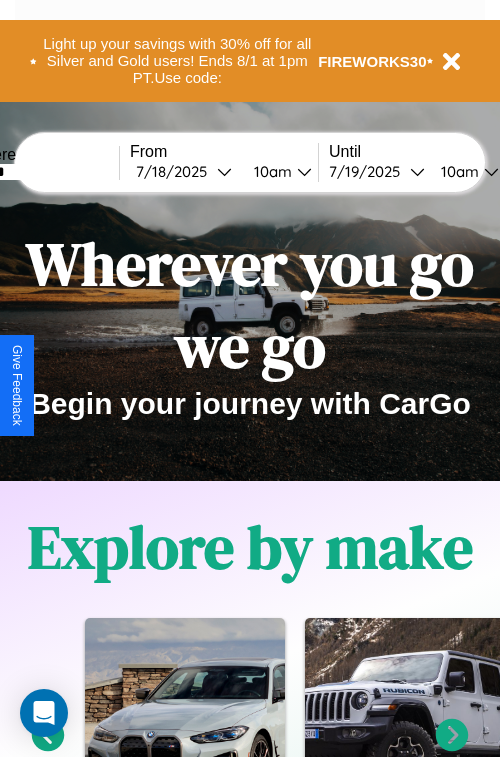 select on "*" 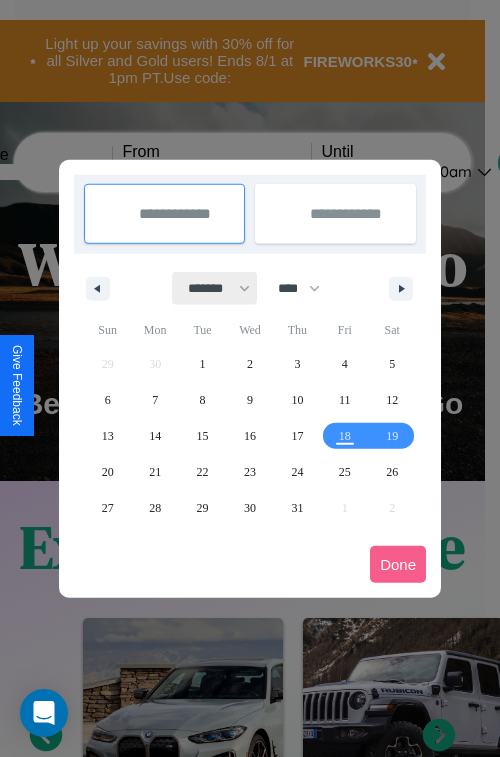 click on "******* ******** ***** ***** *** **** **** ****** ********* ******* ******** ********" at bounding box center [215, 288] 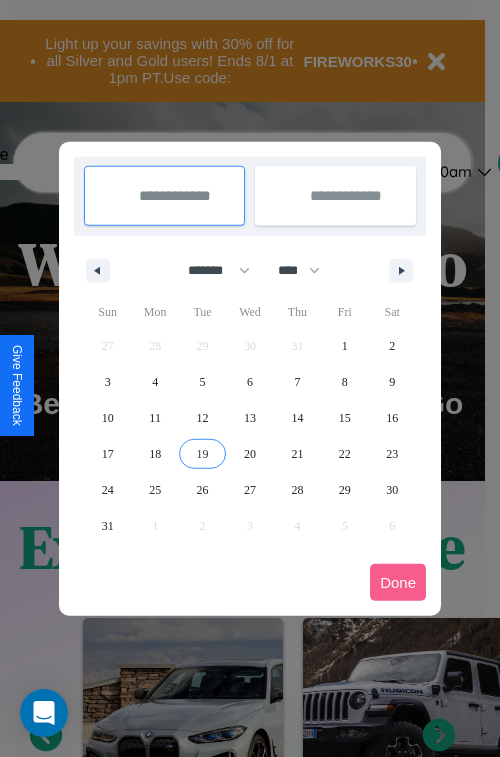 click on "19" at bounding box center (203, 454) 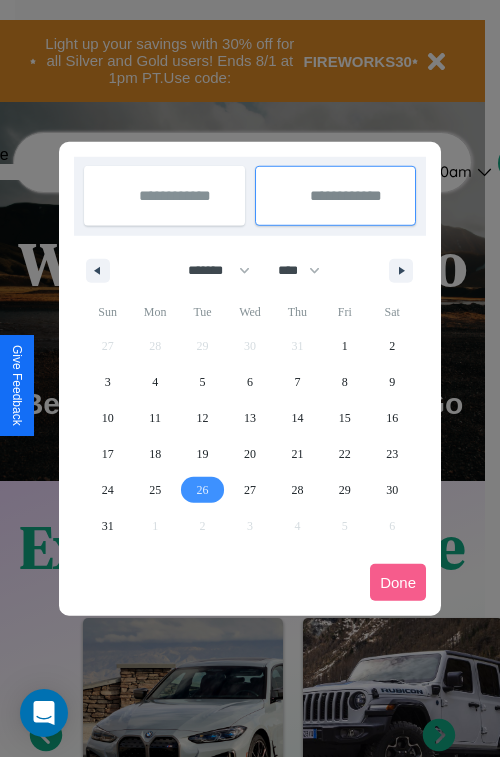 click on "26" at bounding box center [203, 490] 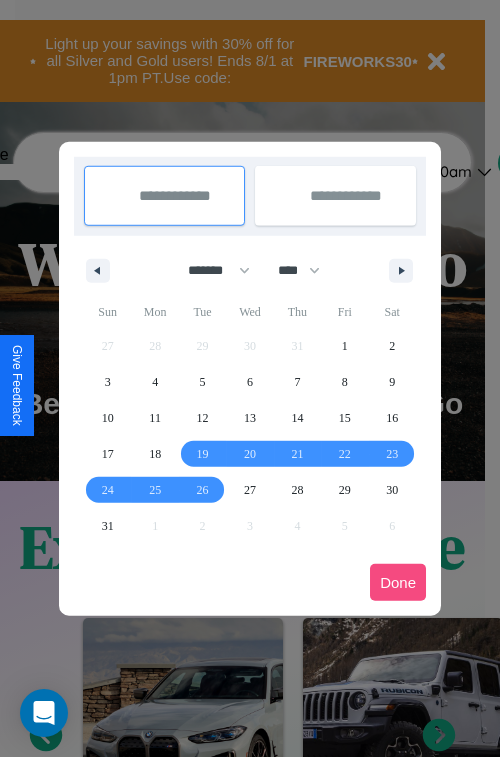 click on "Done" at bounding box center [398, 582] 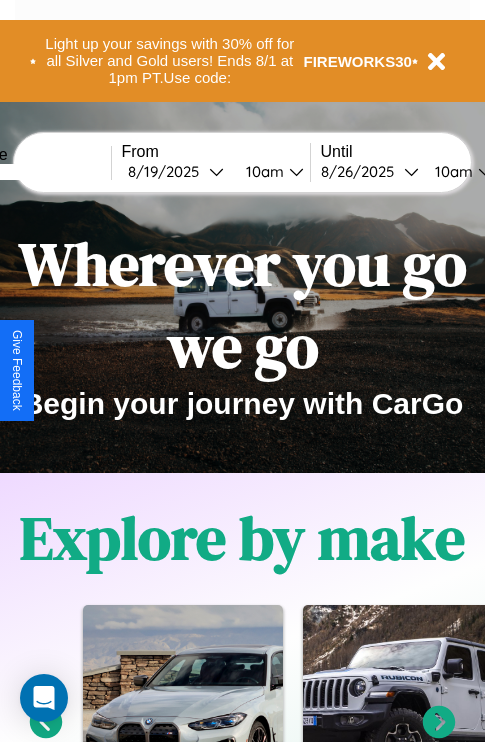 scroll, scrollTop: 0, scrollLeft: 75, axis: horizontal 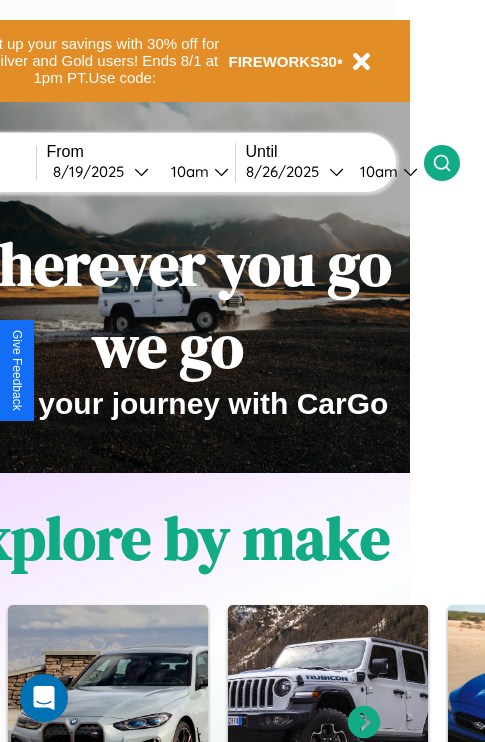 click 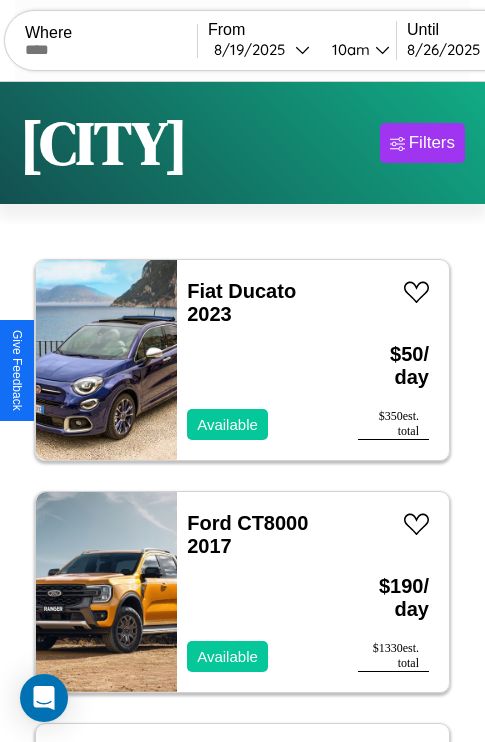 scroll, scrollTop: 66, scrollLeft: 0, axis: vertical 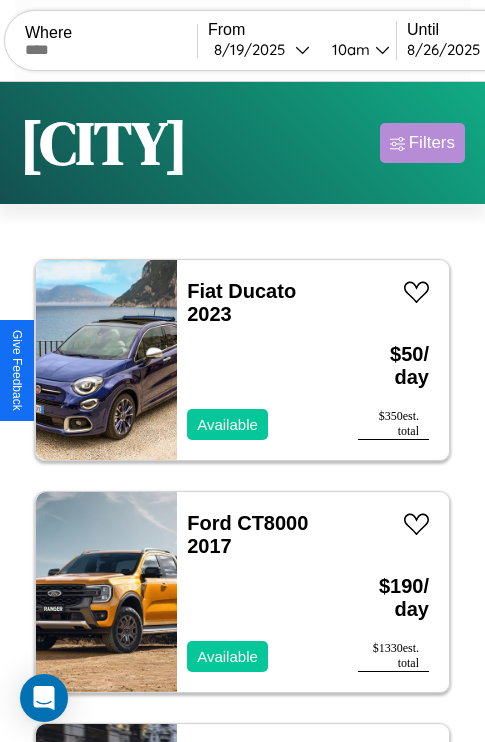 click on "Filters" at bounding box center [432, 143] 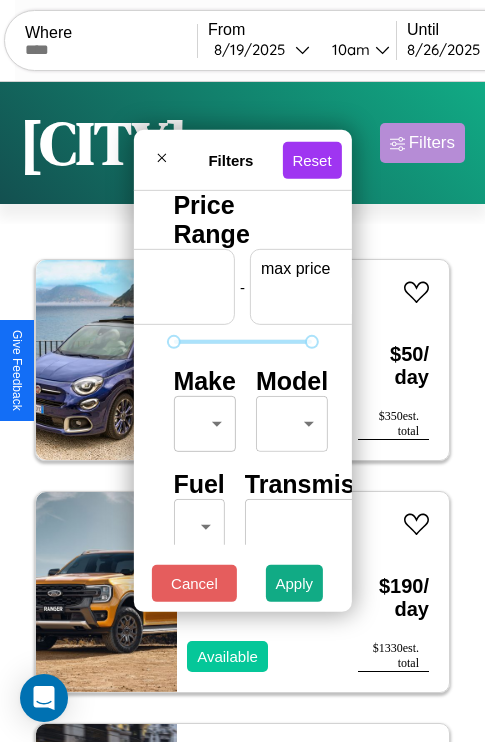 scroll, scrollTop: 0, scrollLeft: 124, axis: horizontal 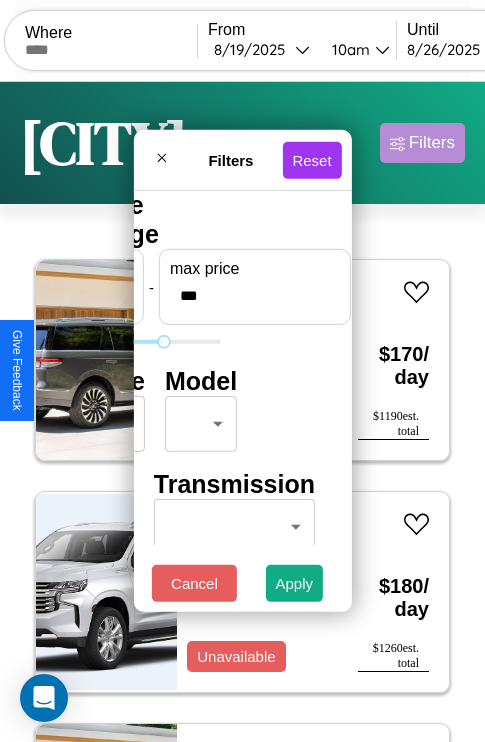 type on "***" 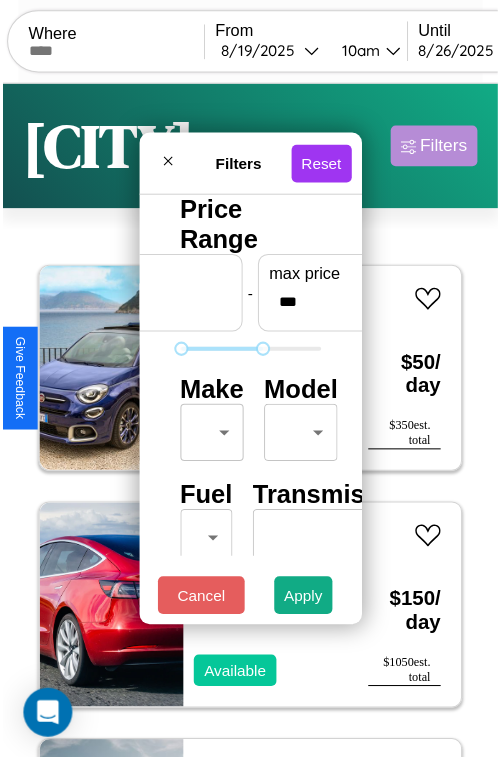 scroll, scrollTop: 59, scrollLeft: 0, axis: vertical 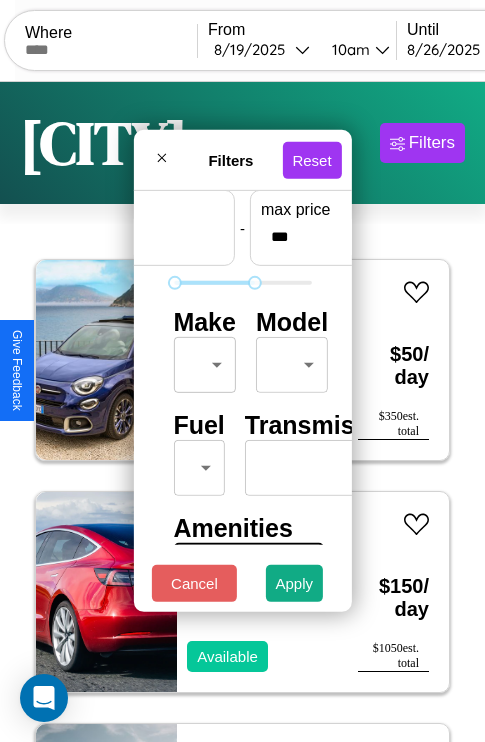 type on "*" 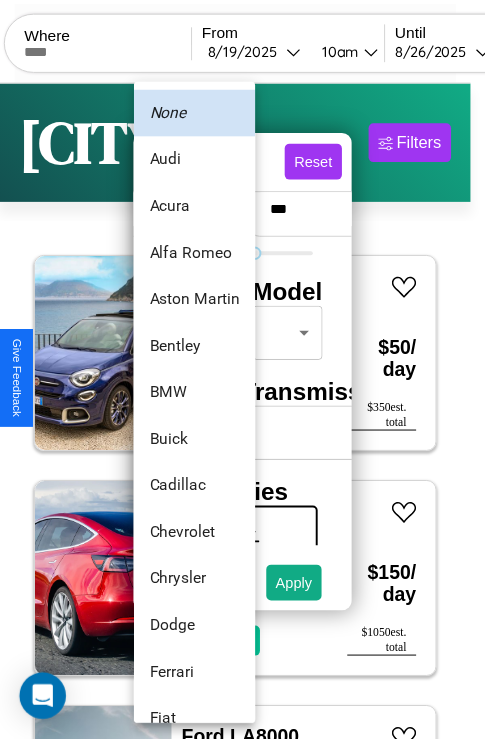 scroll, scrollTop: 134, scrollLeft: 0, axis: vertical 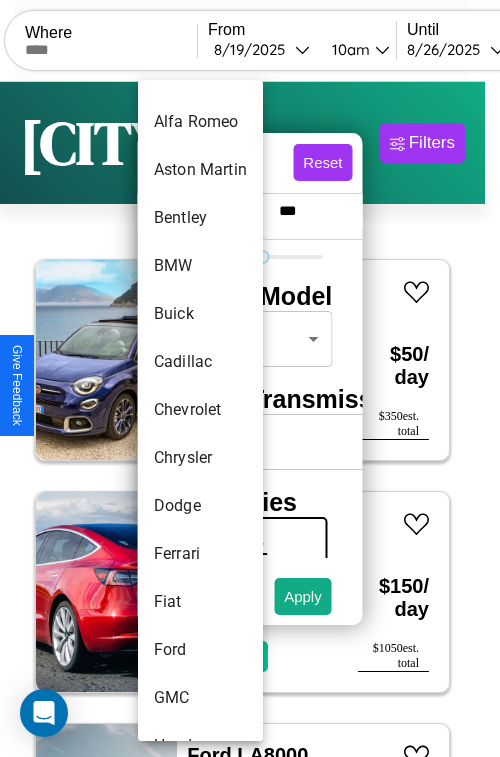 click on "Chevrolet" at bounding box center [200, 410] 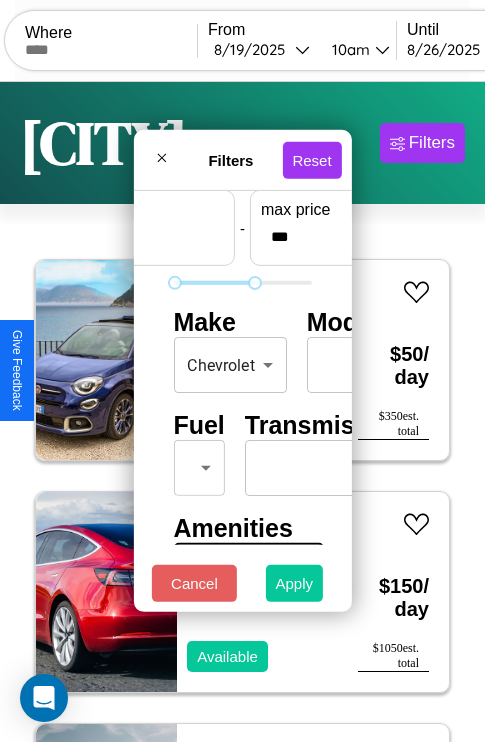 click on "Apply" at bounding box center (295, 583) 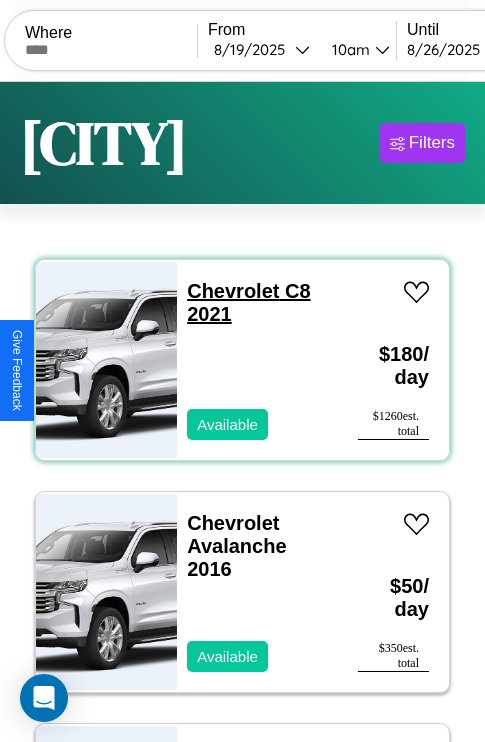 click on "Chevrolet   C8   2021" at bounding box center [248, 302] 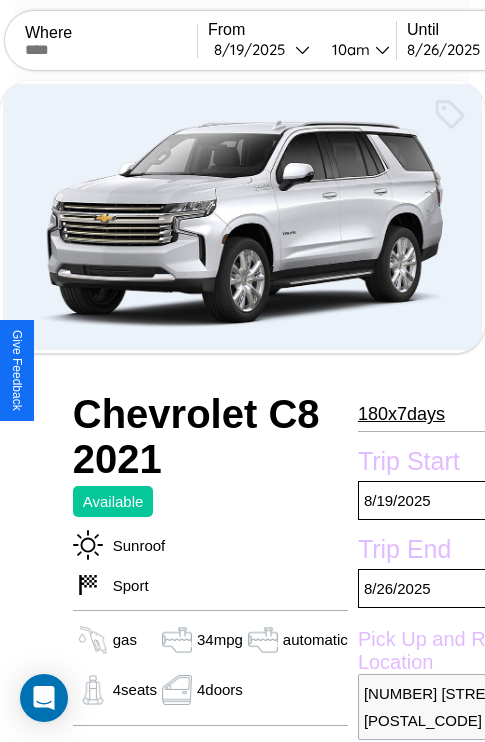 scroll, scrollTop: 44, scrollLeft: 0, axis: vertical 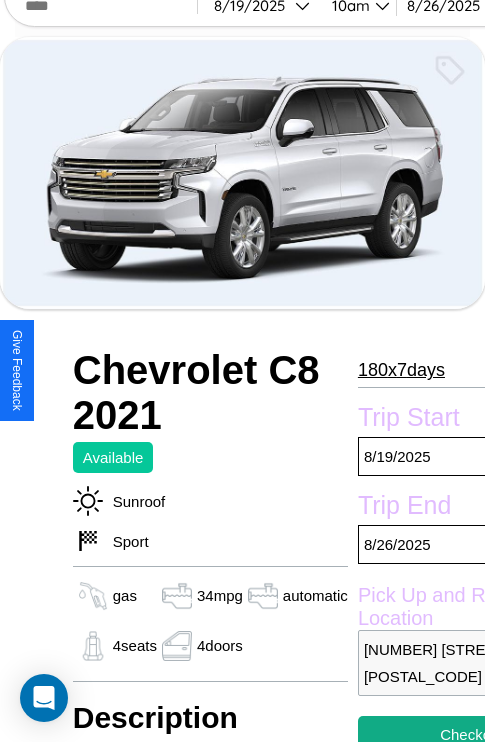 click on "[NUMBER]  x  [NUMBER]" at bounding box center [401, 370] 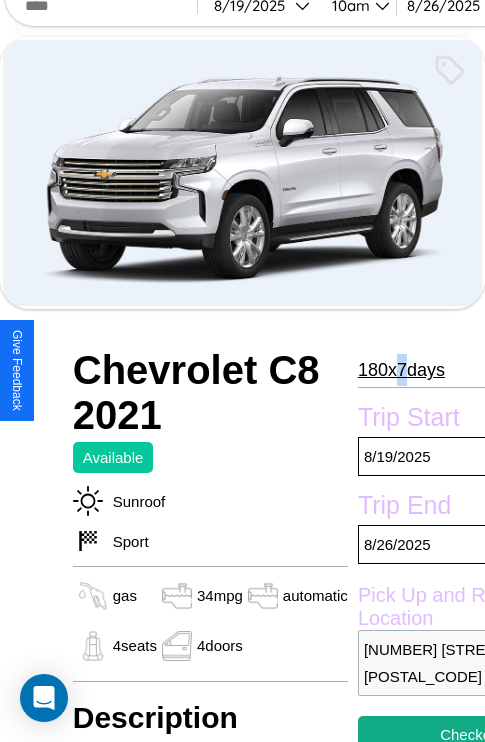 click on "[NUMBER]  x  [NUMBER]" at bounding box center (401, 370) 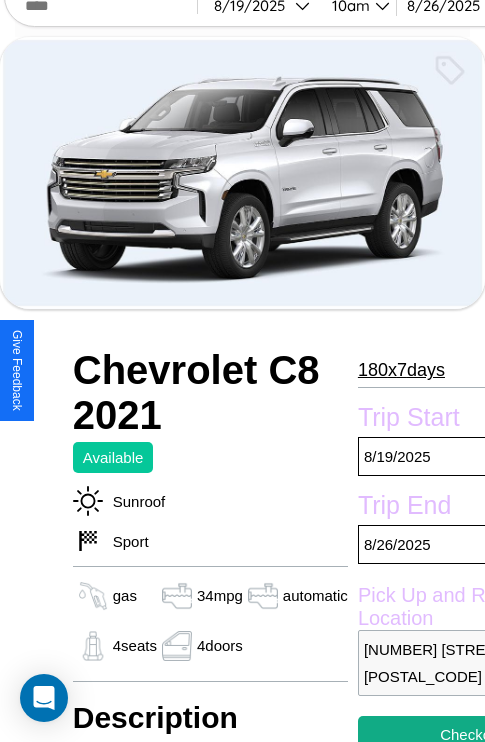 click on "180  x  7  days" at bounding box center (401, 370) 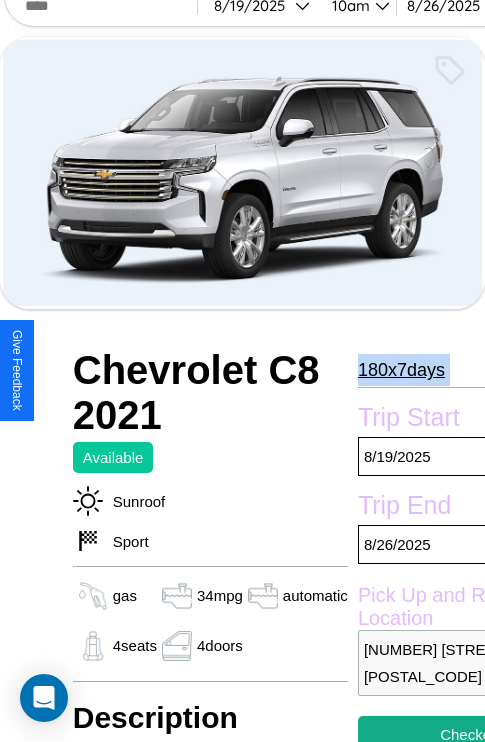 click on "180  x  7  days" at bounding box center [401, 370] 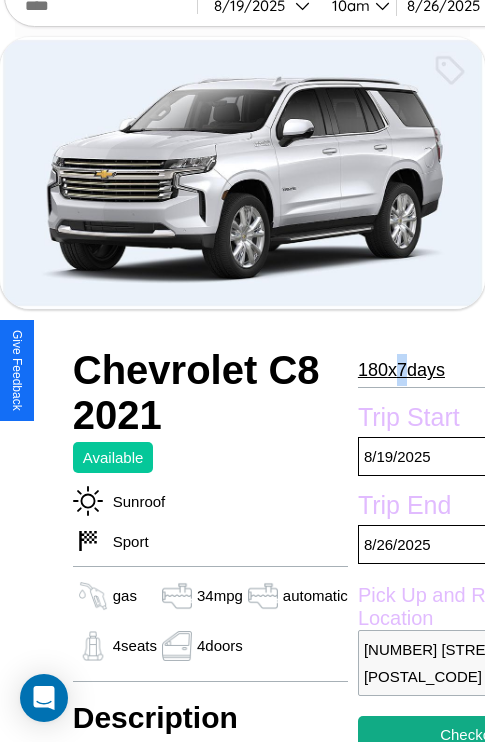 click on "180  x  7  days" at bounding box center [401, 370] 